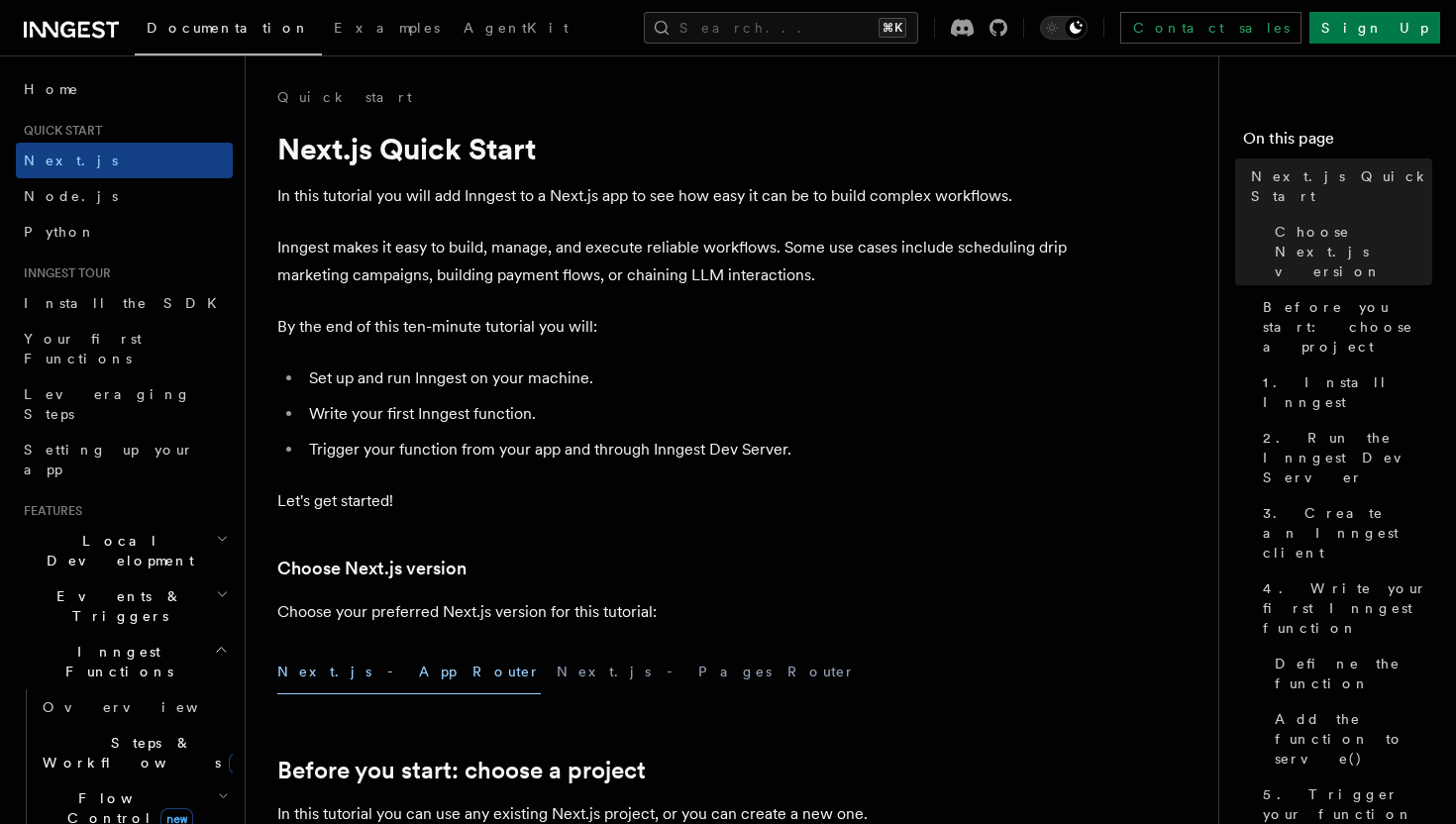 scroll, scrollTop: 0, scrollLeft: 0, axis: both 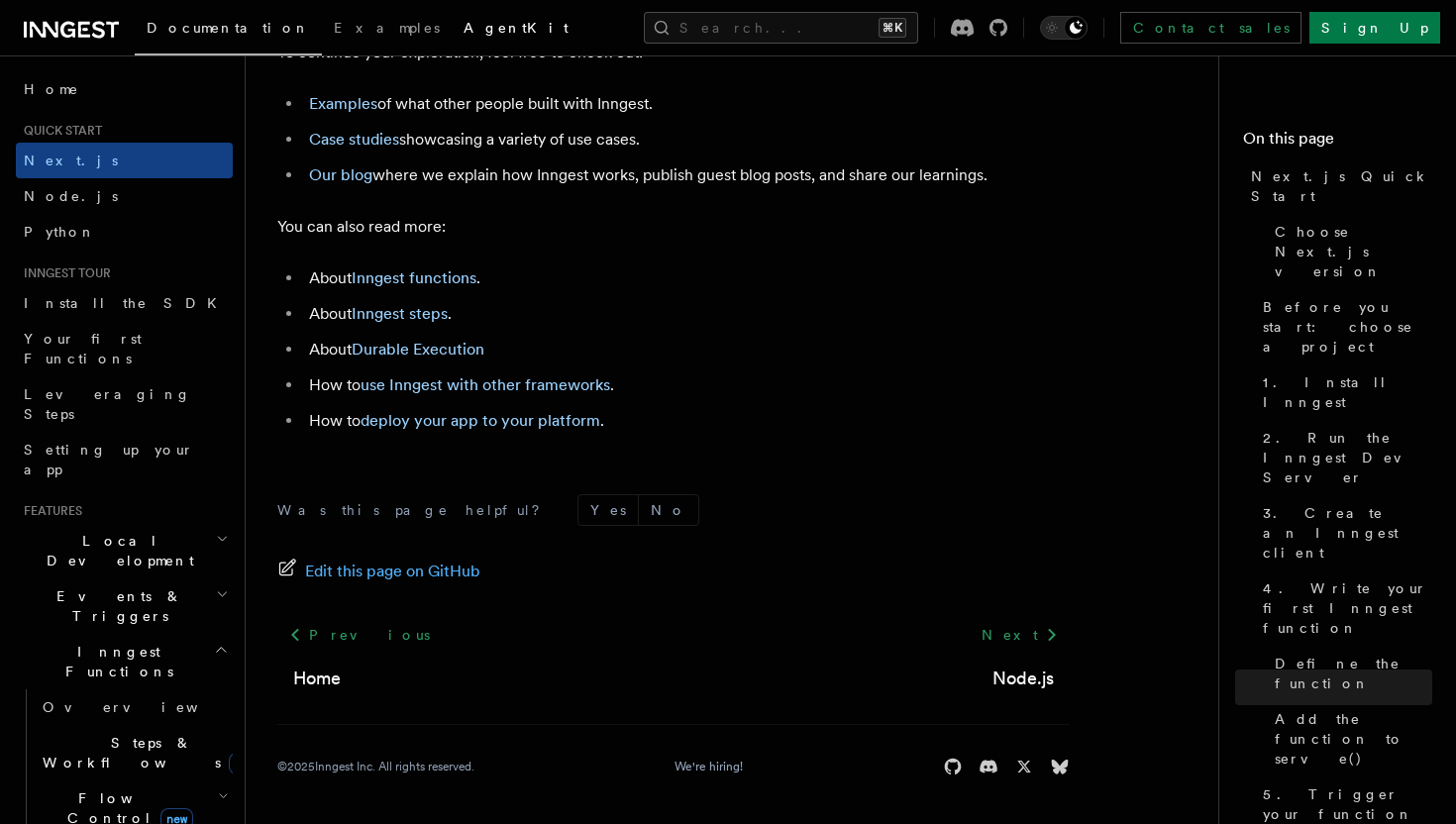 click on "AgentKit" at bounding box center [516, 28] 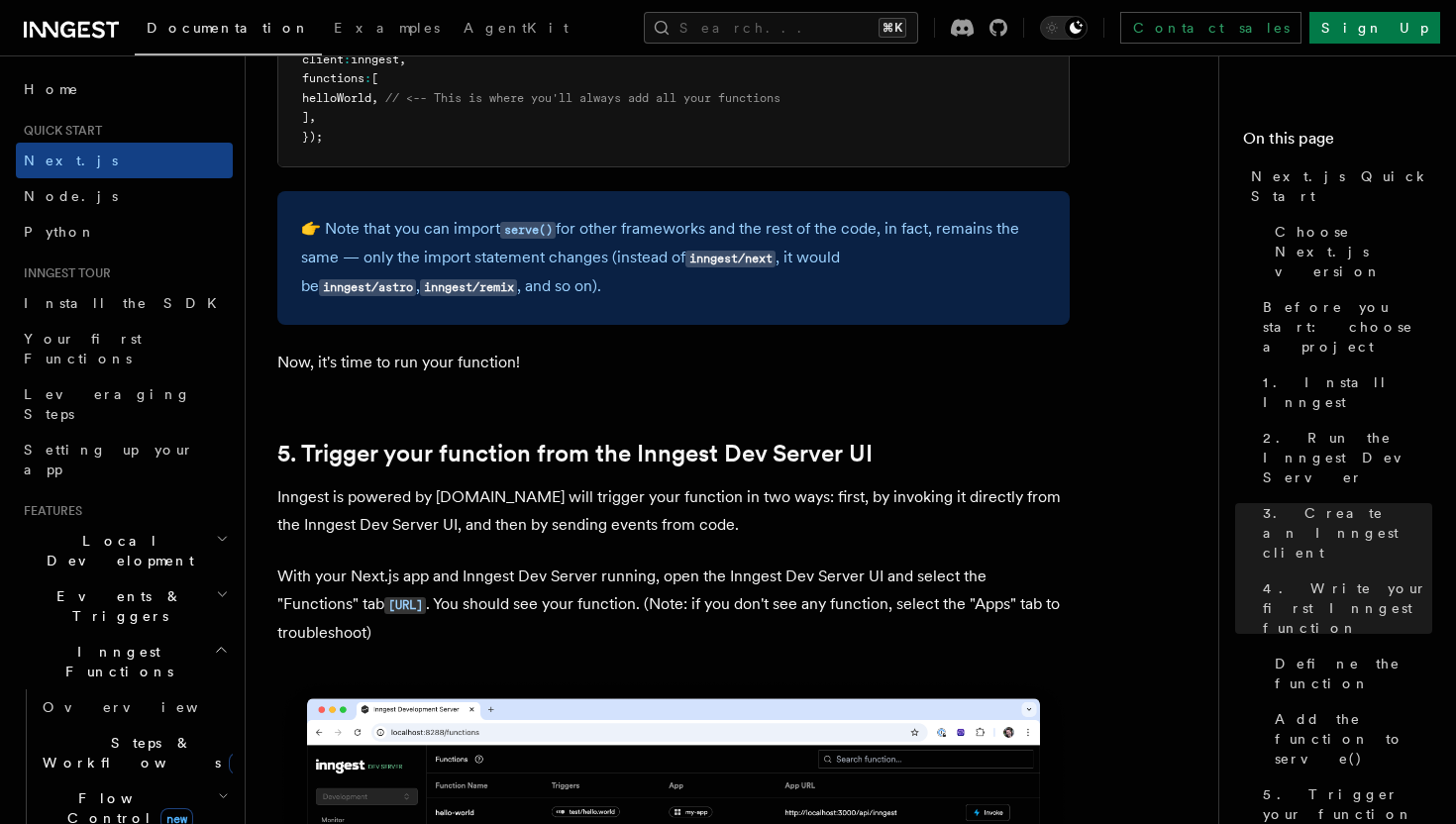 scroll, scrollTop: 4240, scrollLeft: 0, axis: vertical 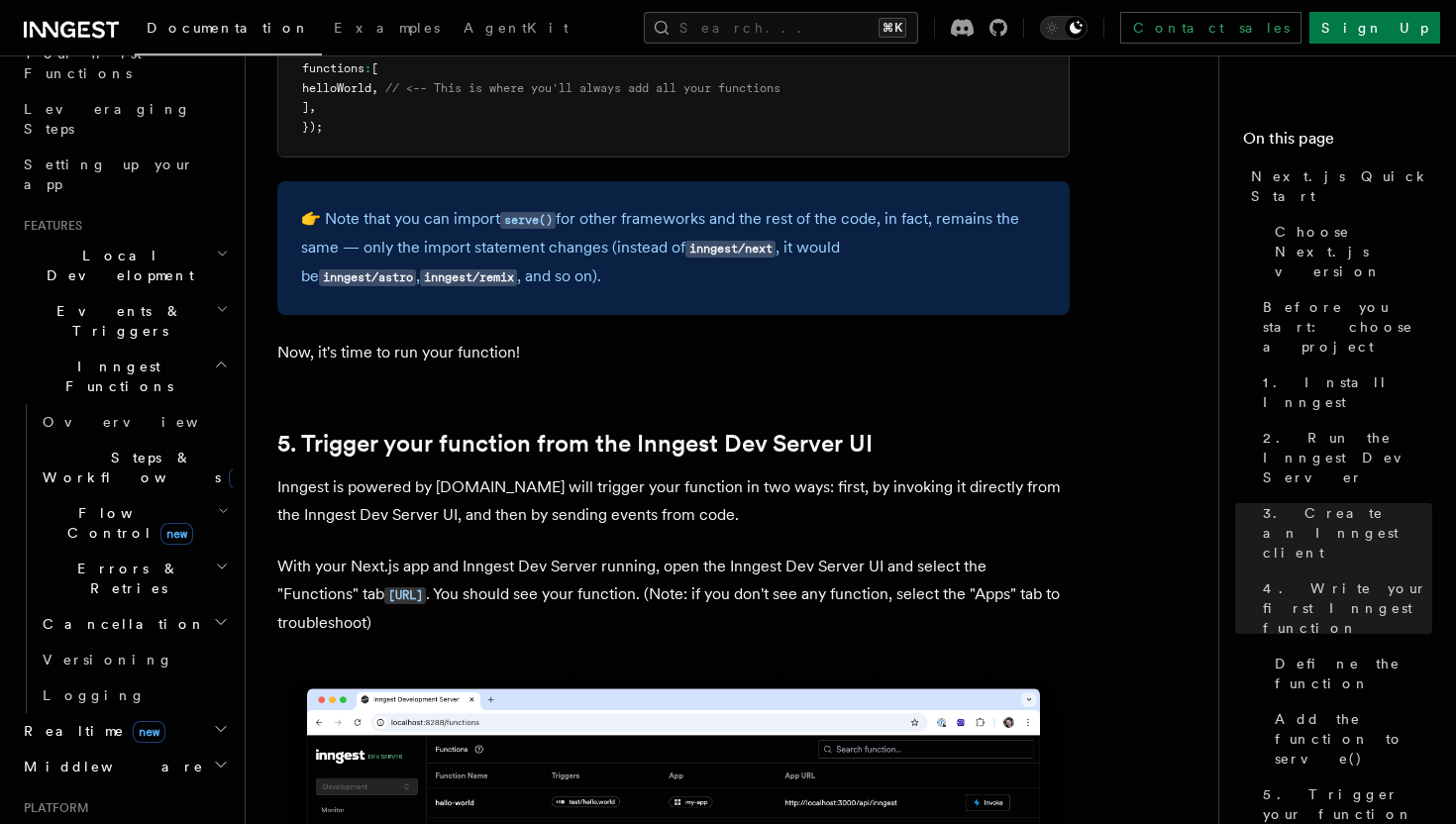 click on "Steps & Workflows new" at bounding box center [148, 467] 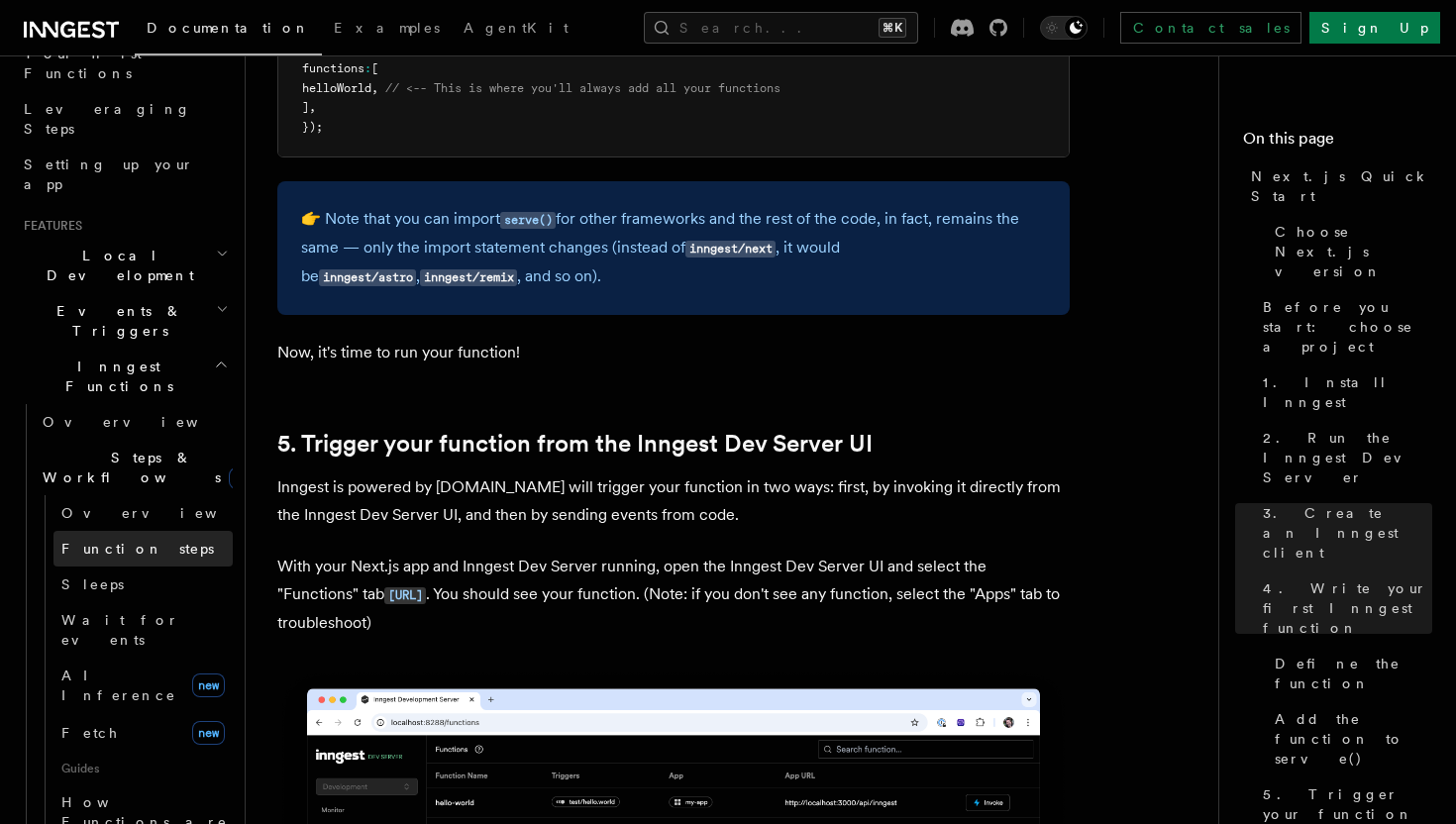 click on "Function steps" at bounding box center [138, 549] 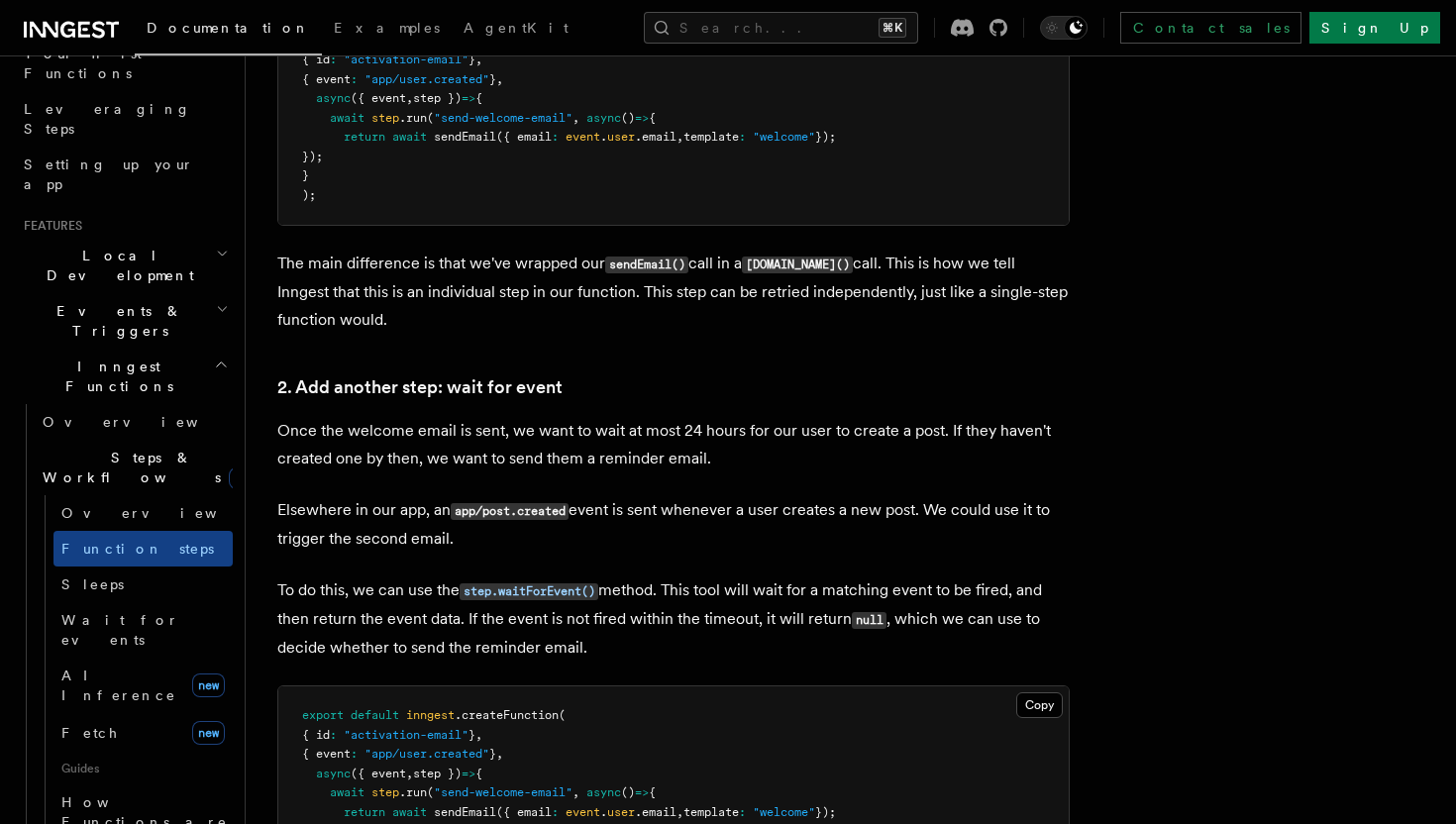 scroll, scrollTop: 1541, scrollLeft: 0, axis: vertical 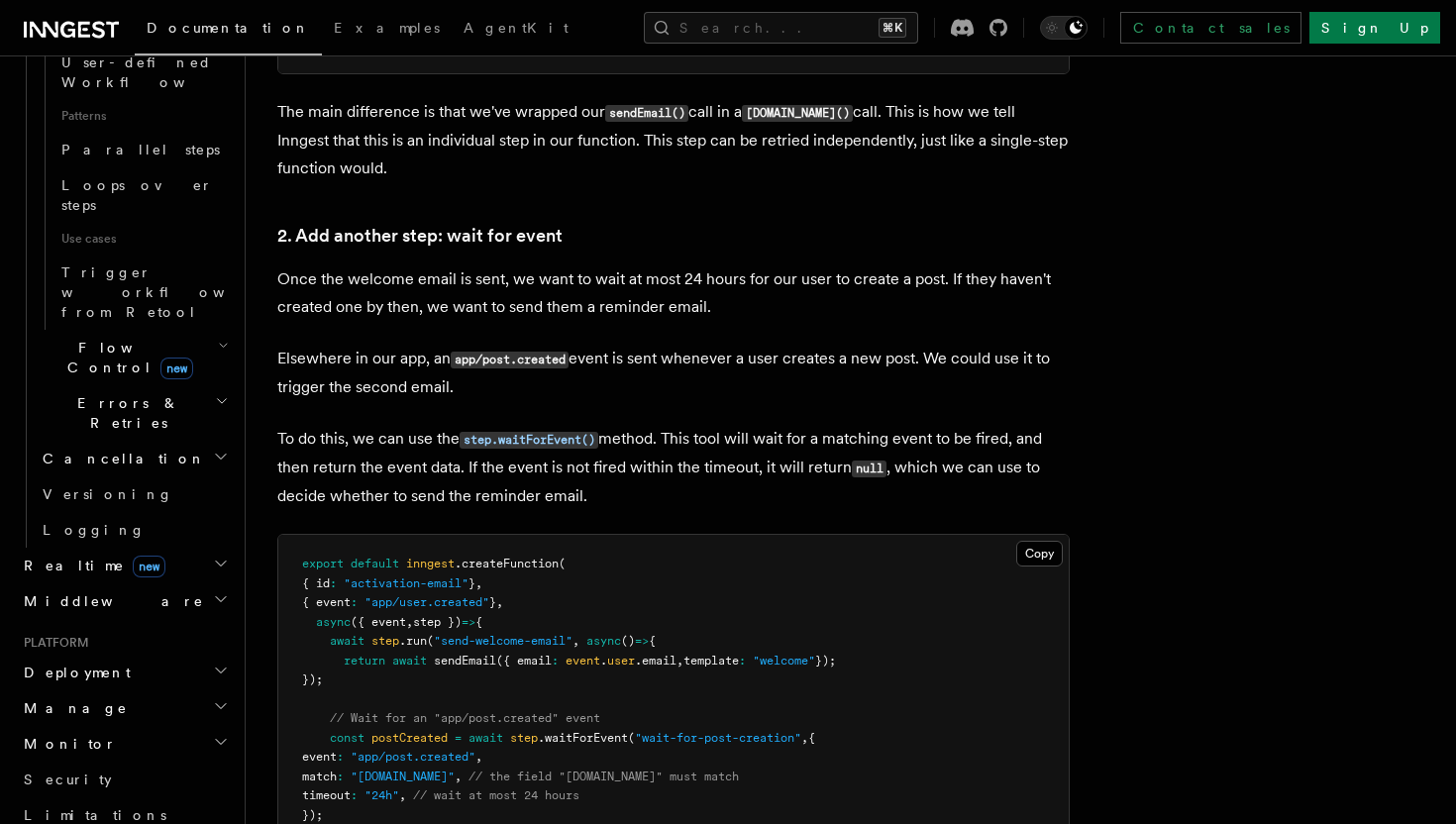 click on "Monitor" at bounding box center [124, 744] 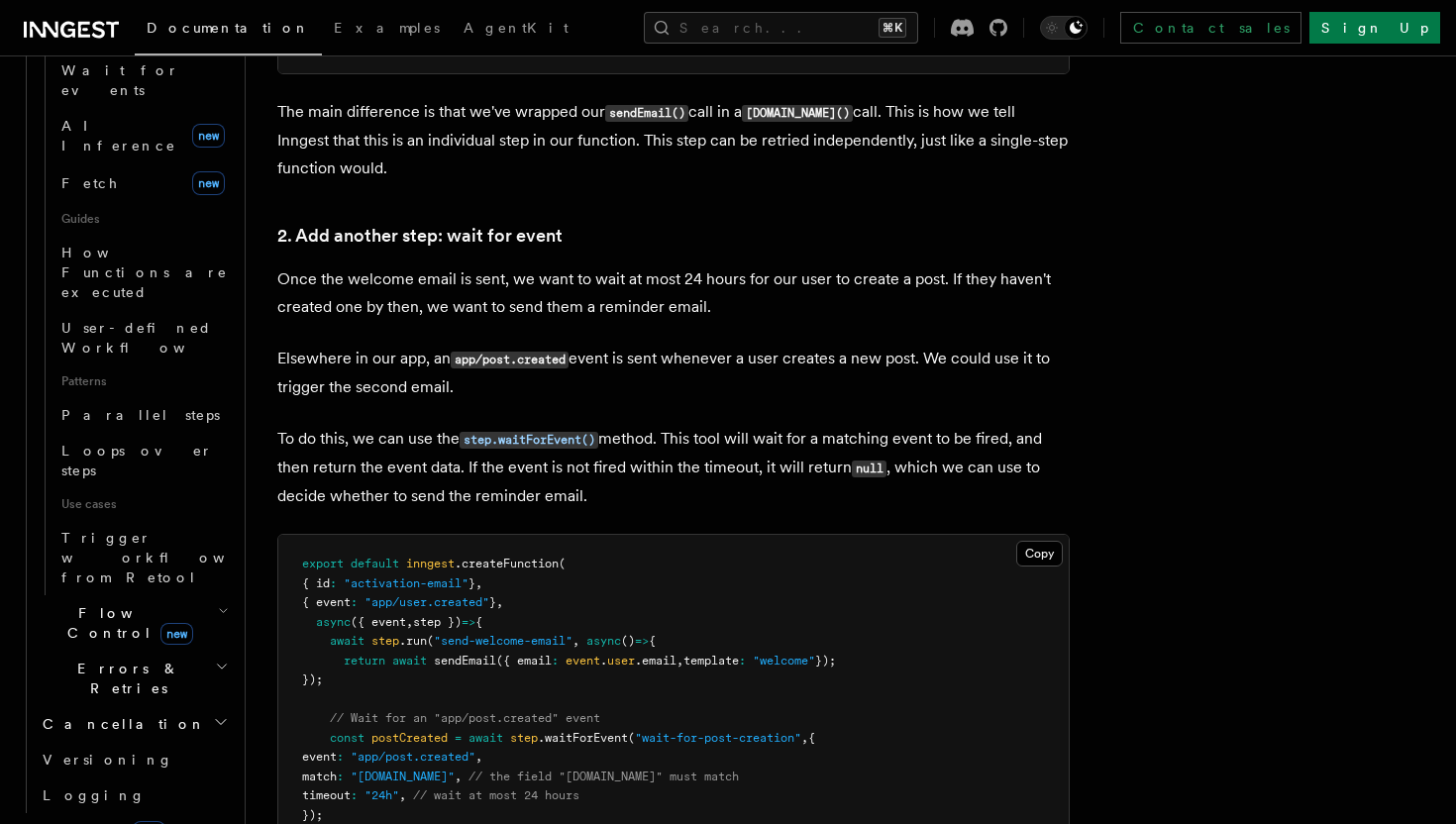 scroll, scrollTop: 828, scrollLeft: 0, axis: vertical 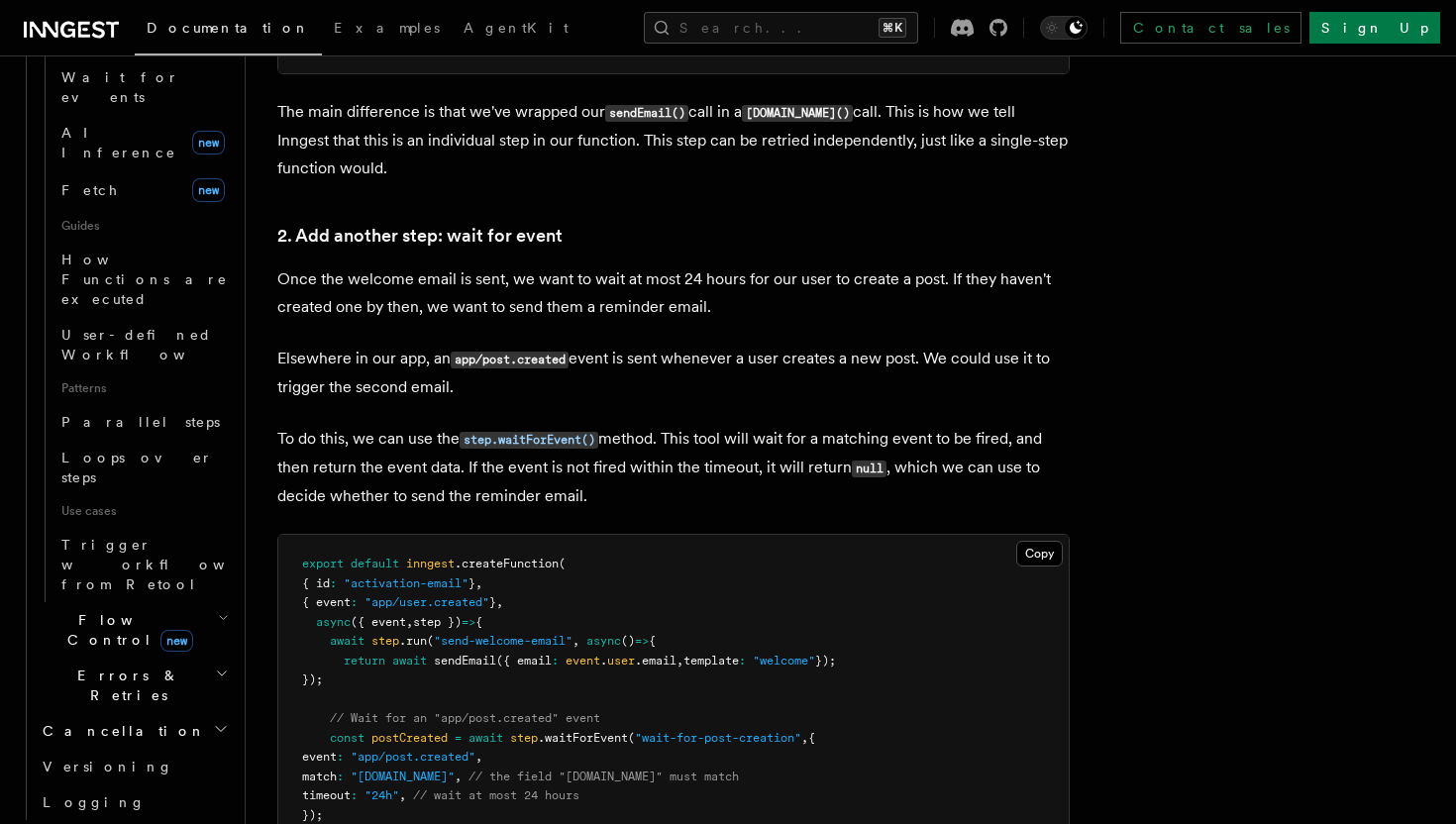 click 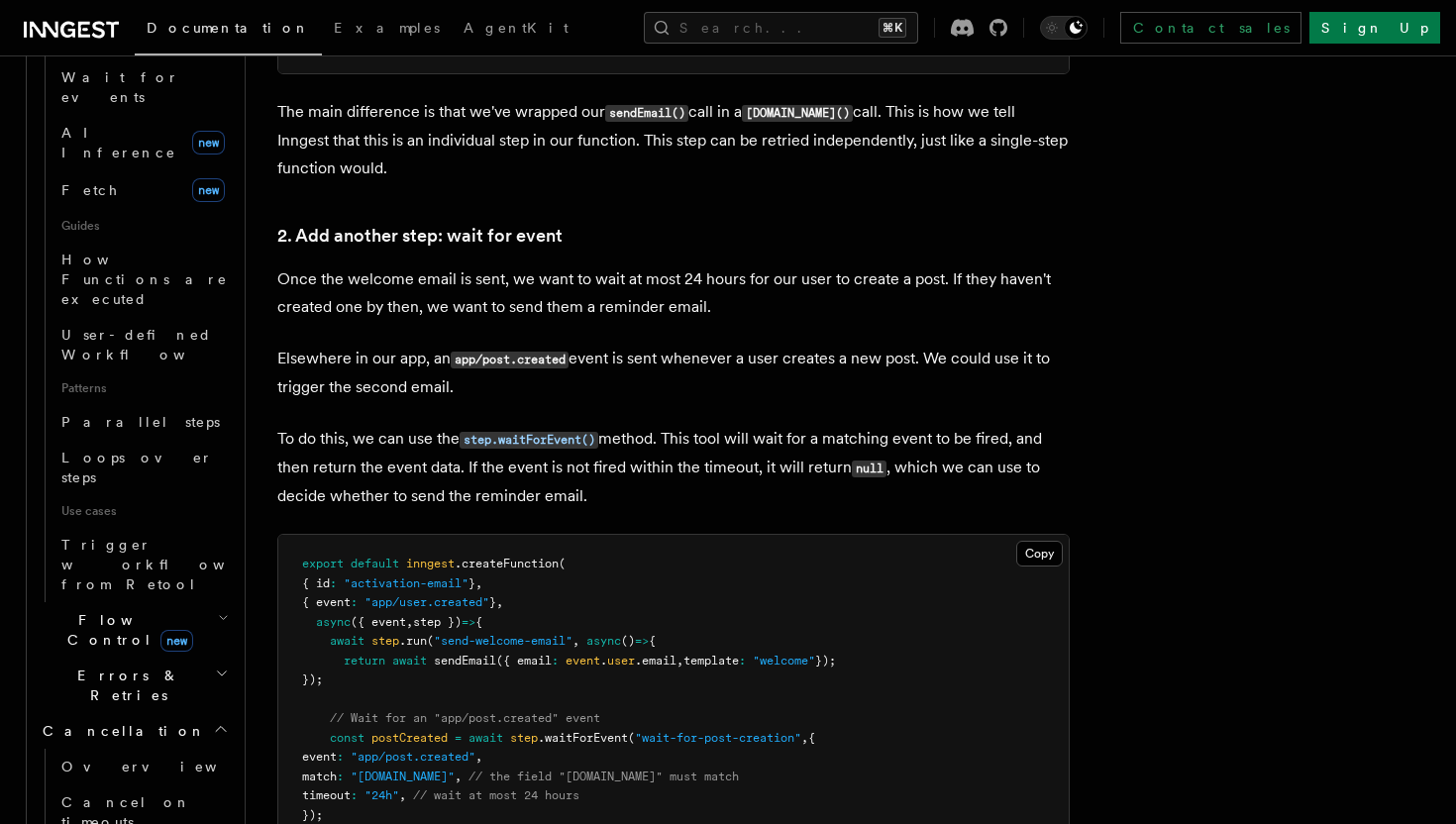 click 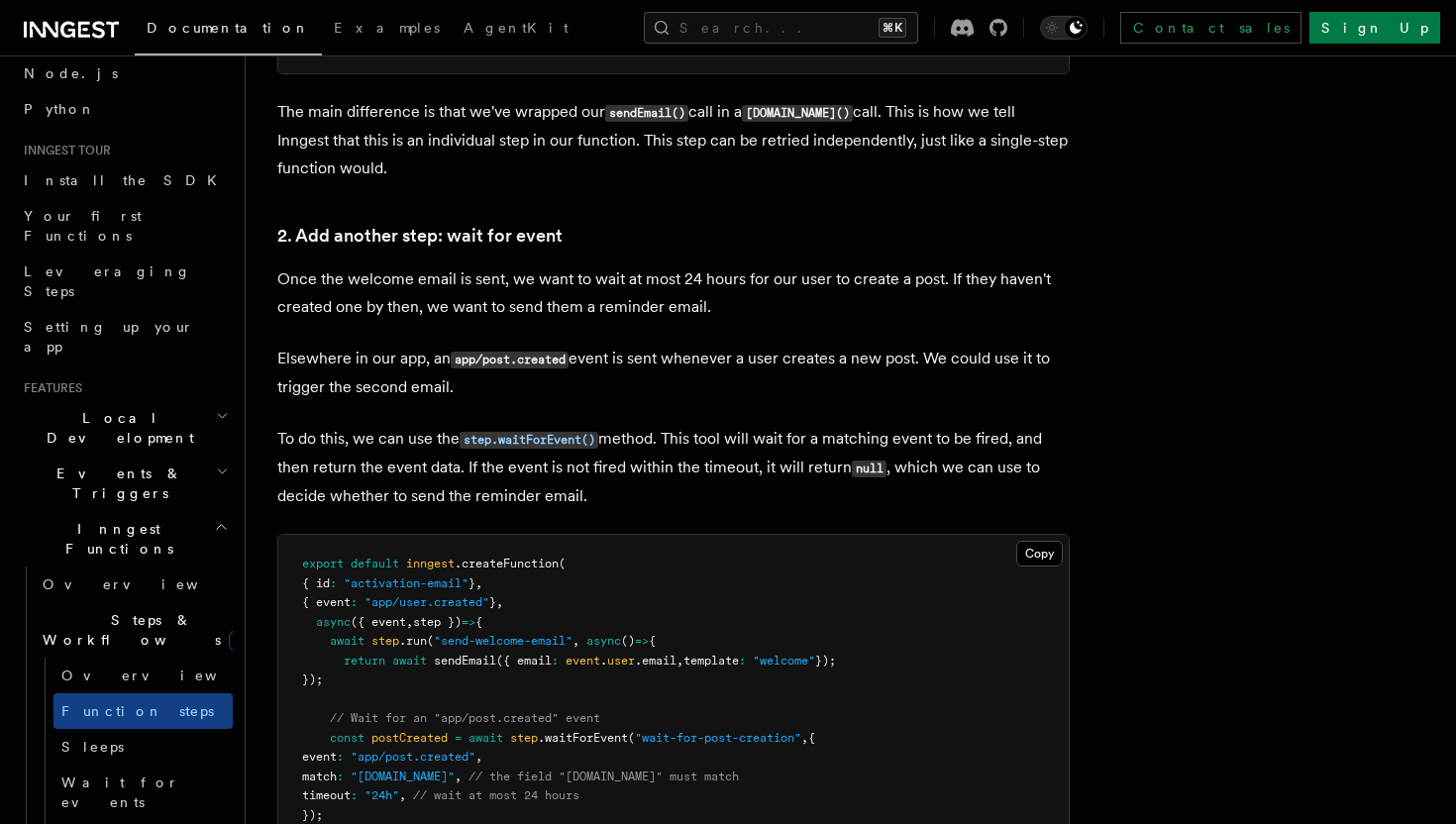 scroll, scrollTop: 120, scrollLeft: 0, axis: vertical 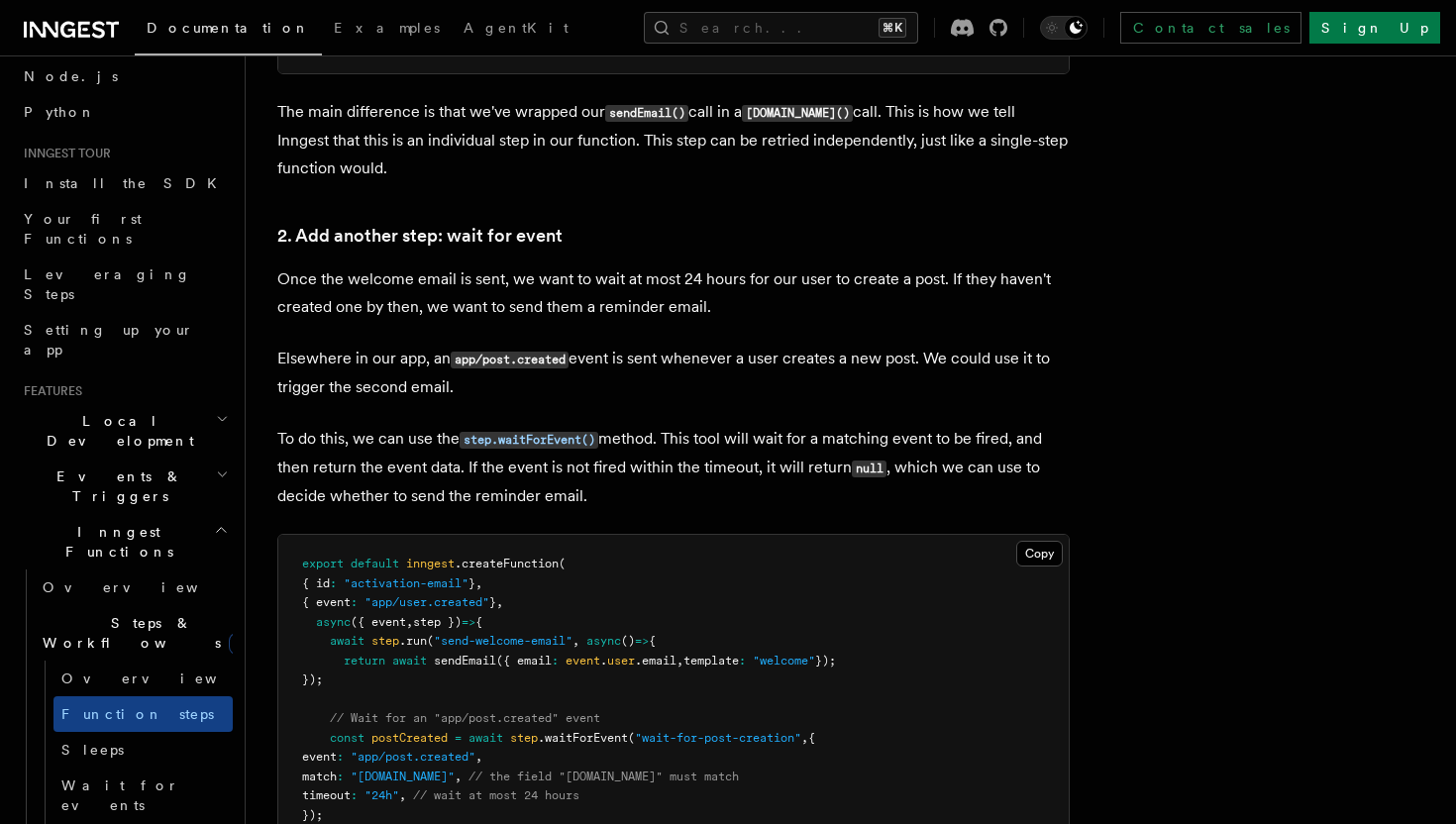 click on "Setting up your app" at bounding box center (124, 340) 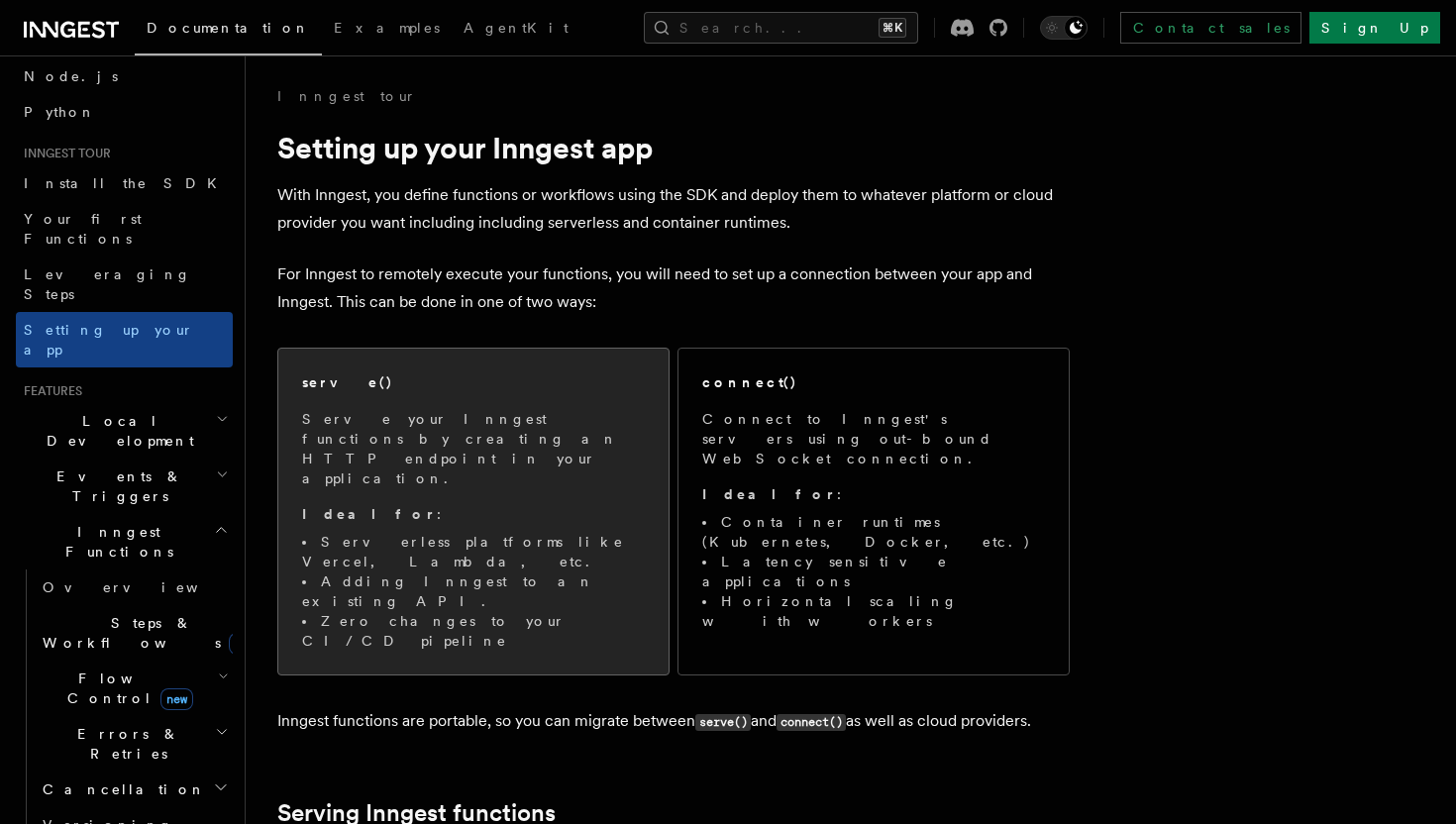 scroll, scrollTop: 0, scrollLeft: 0, axis: both 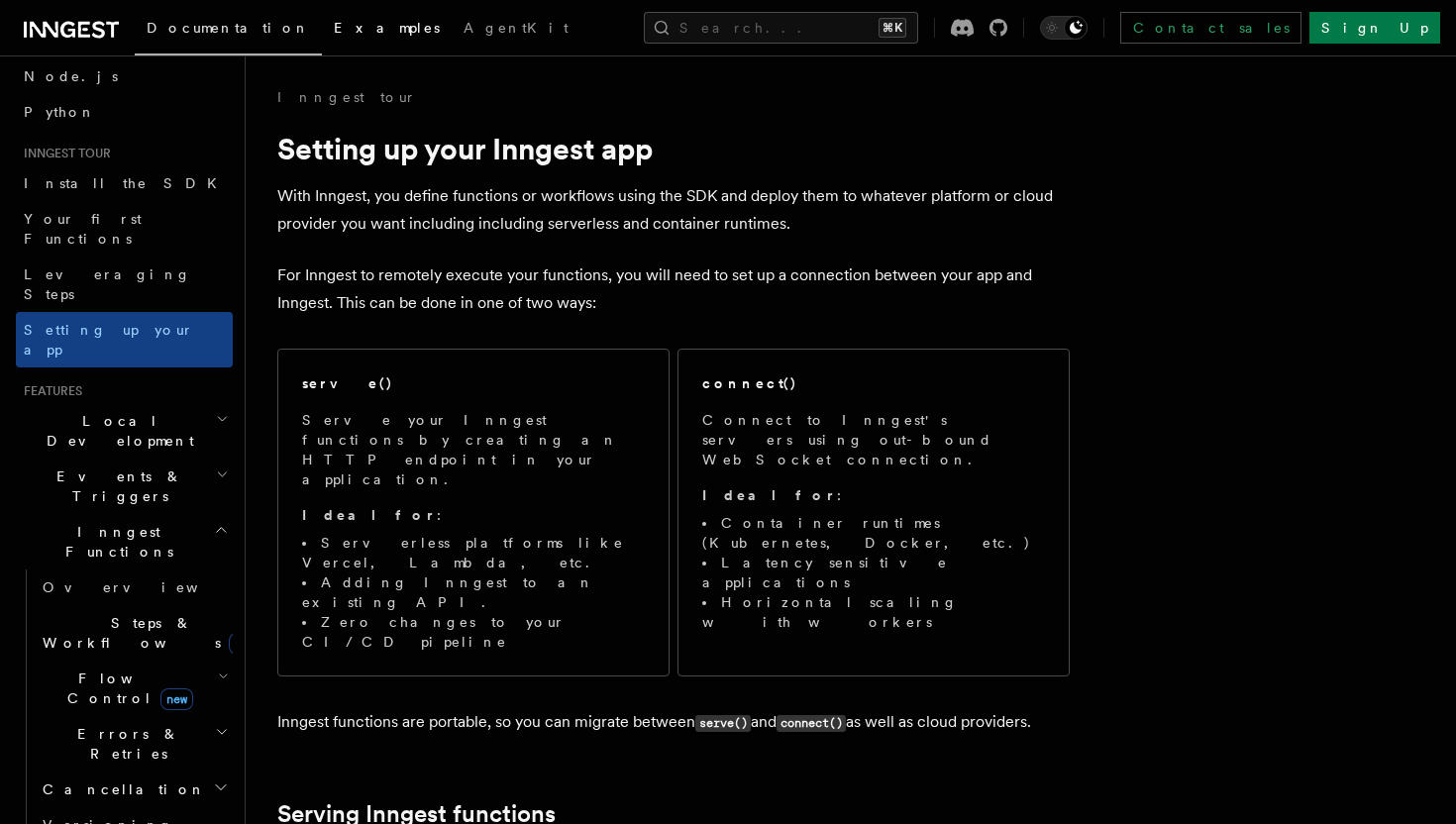 click on "Examples" at bounding box center [386, 28] 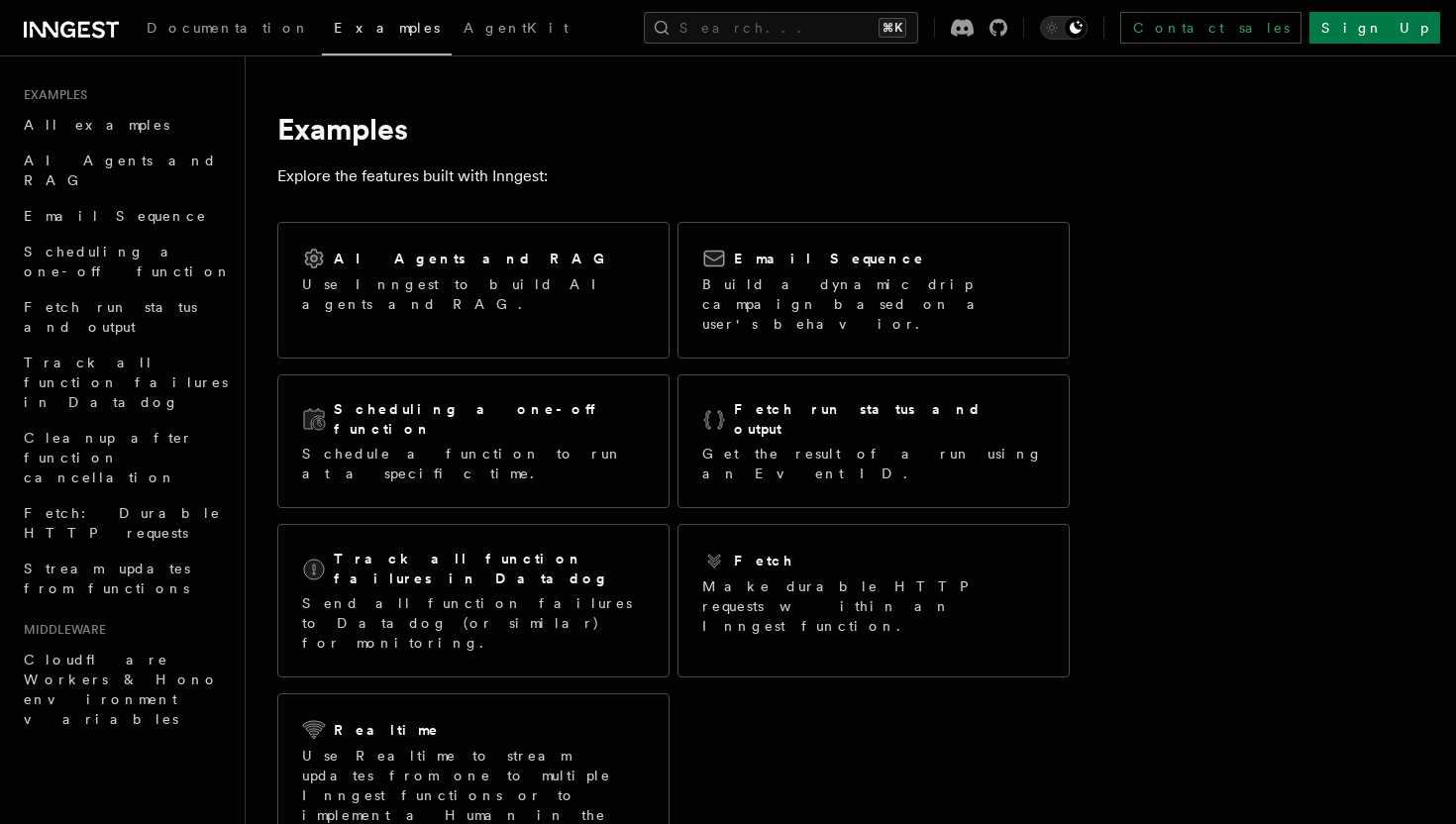 scroll, scrollTop: 0, scrollLeft: 0, axis: both 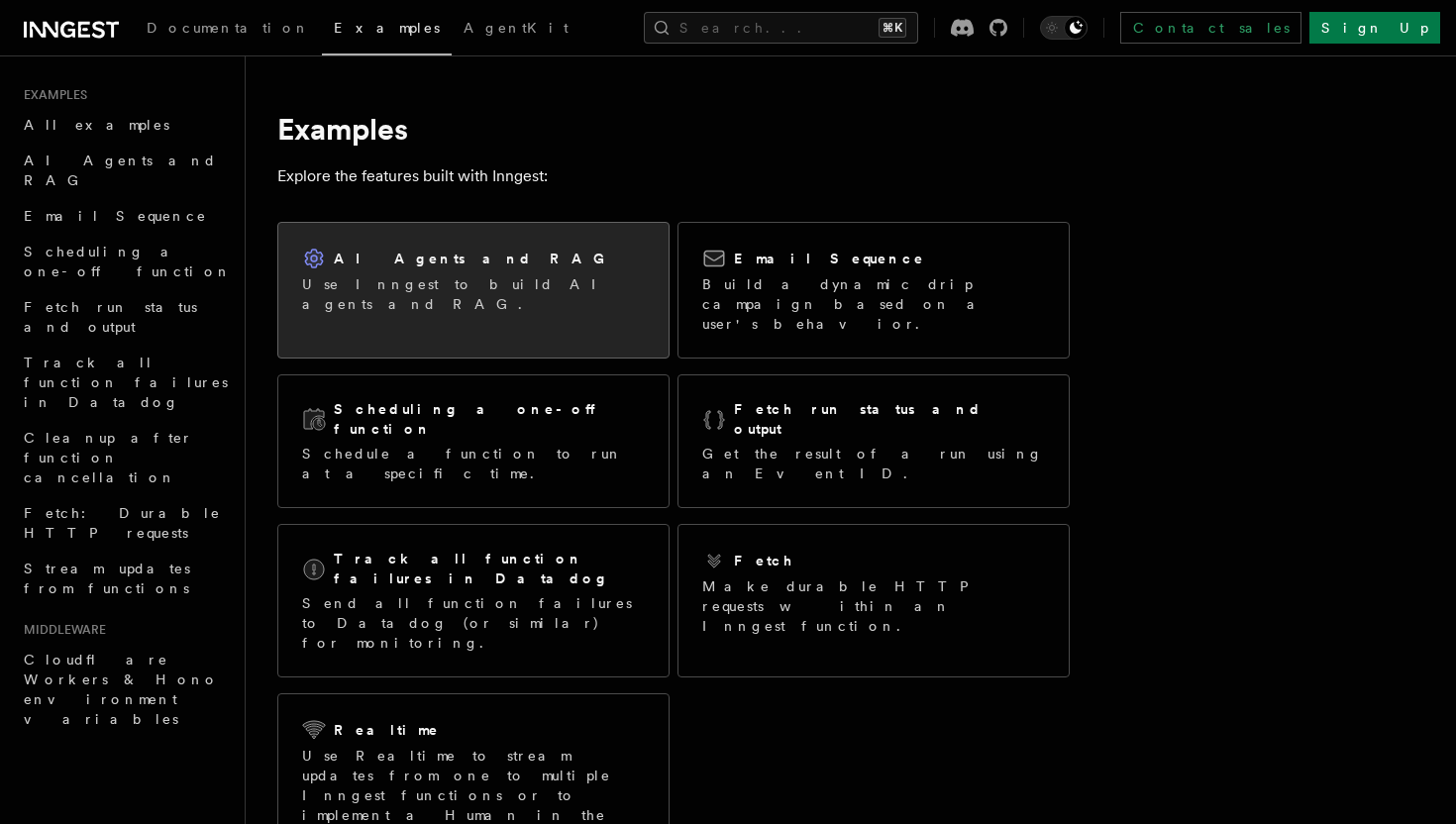 click on "AI Agents and RAG" at bounding box center (473, 258) 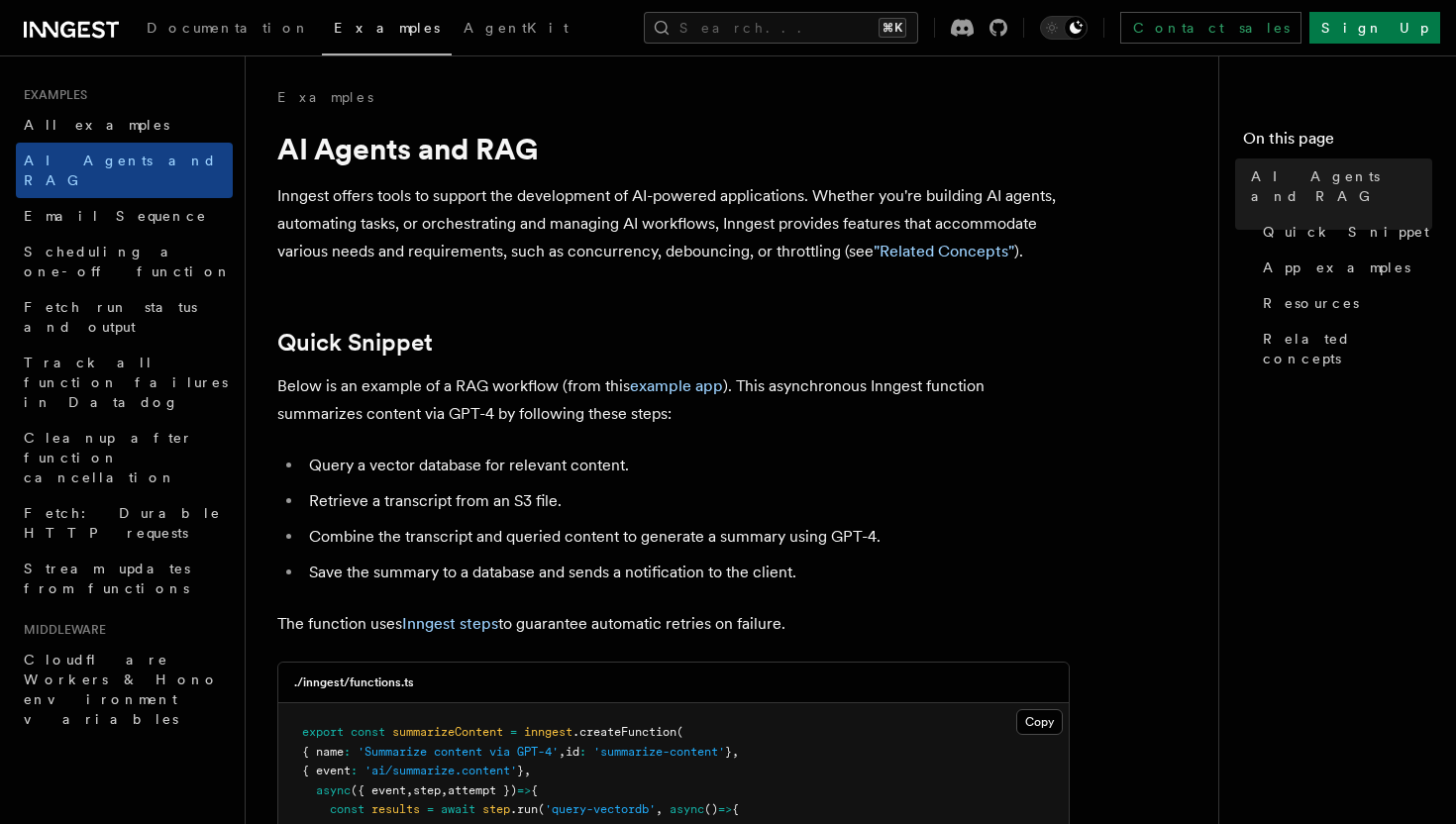 scroll, scrollTop: 51, scrollLeft: 0, axis: vertical 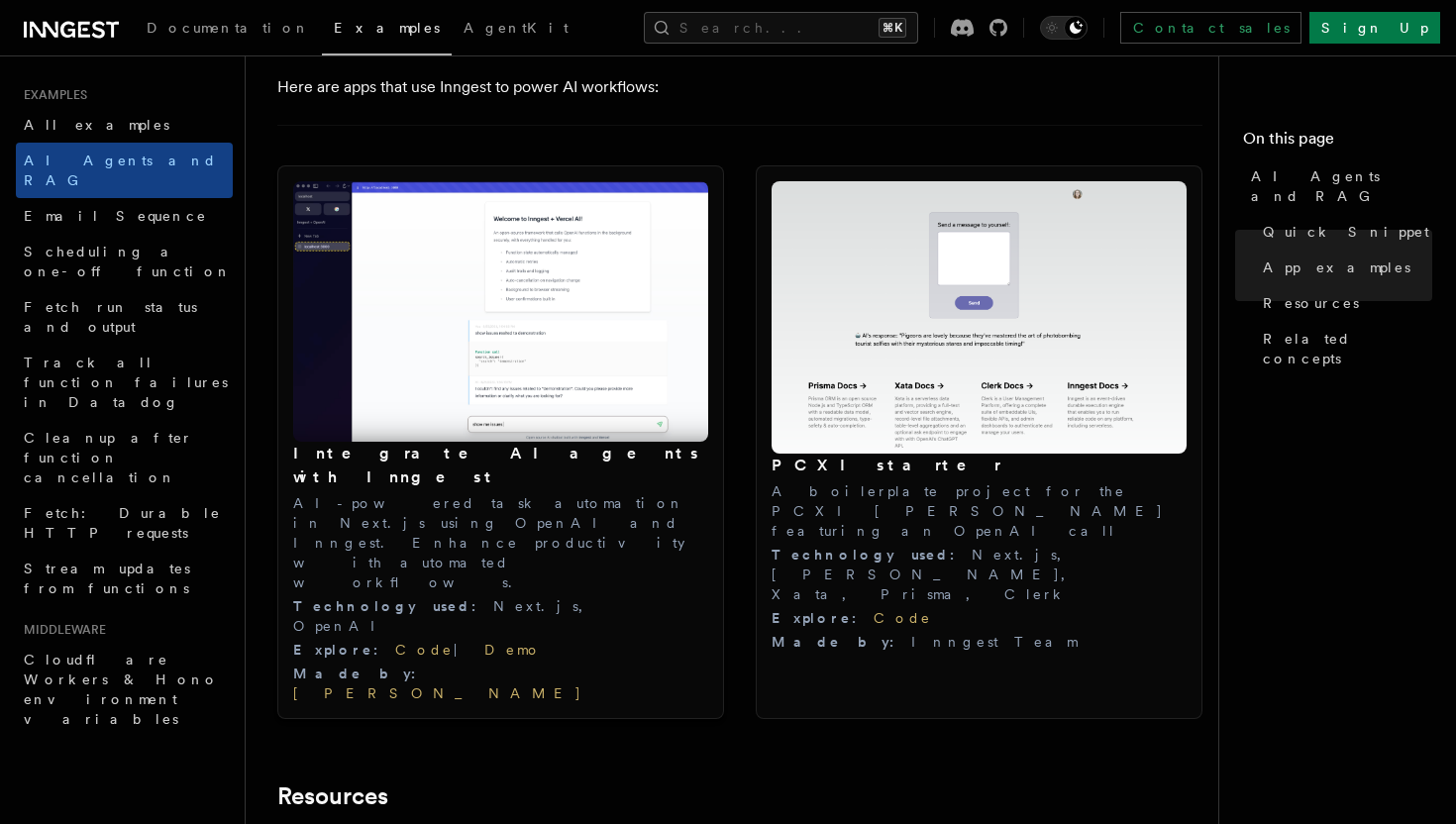 click at bounding box center (500, 312) 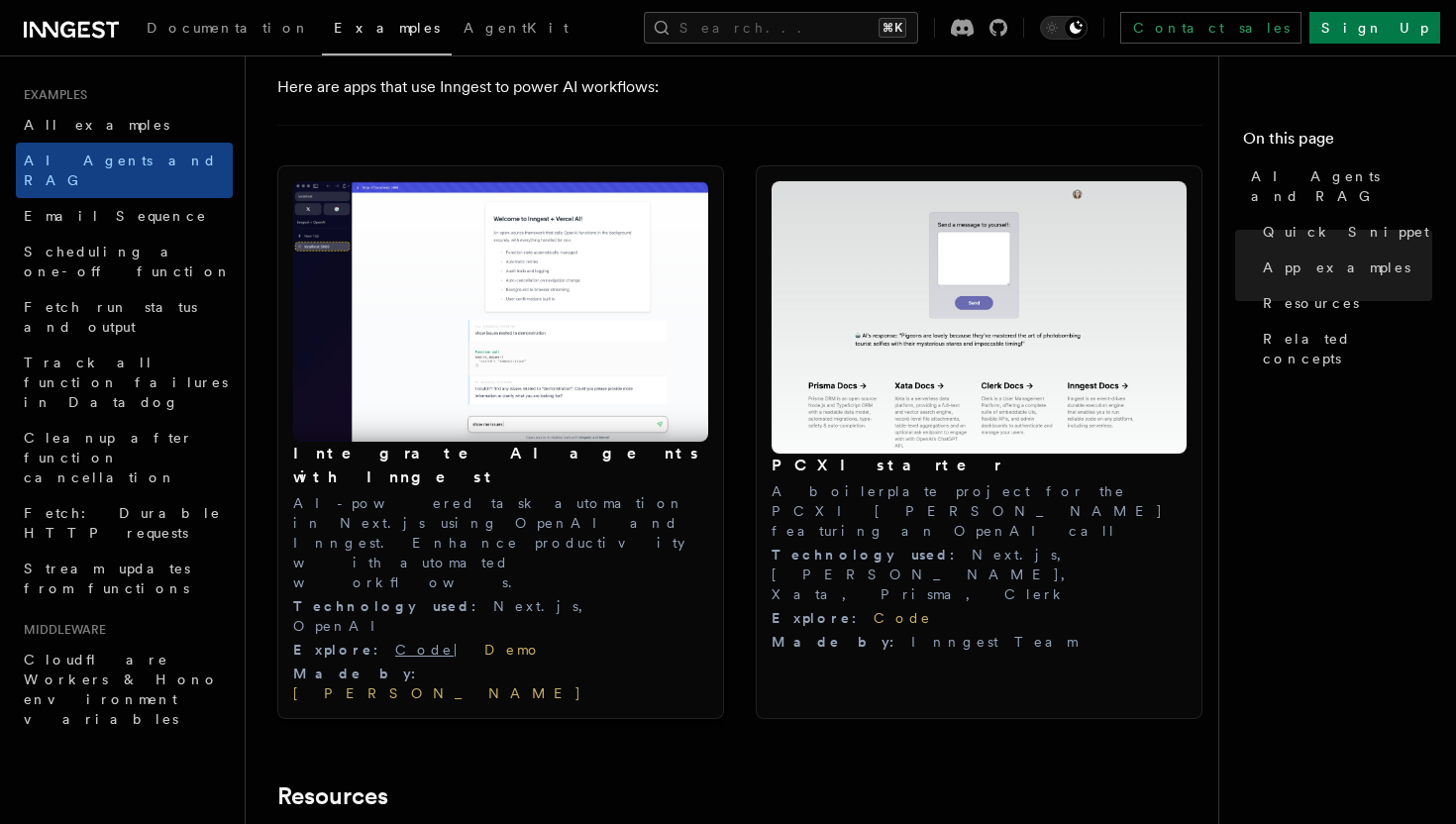 click on "Code" at bounding box center [424, 650] 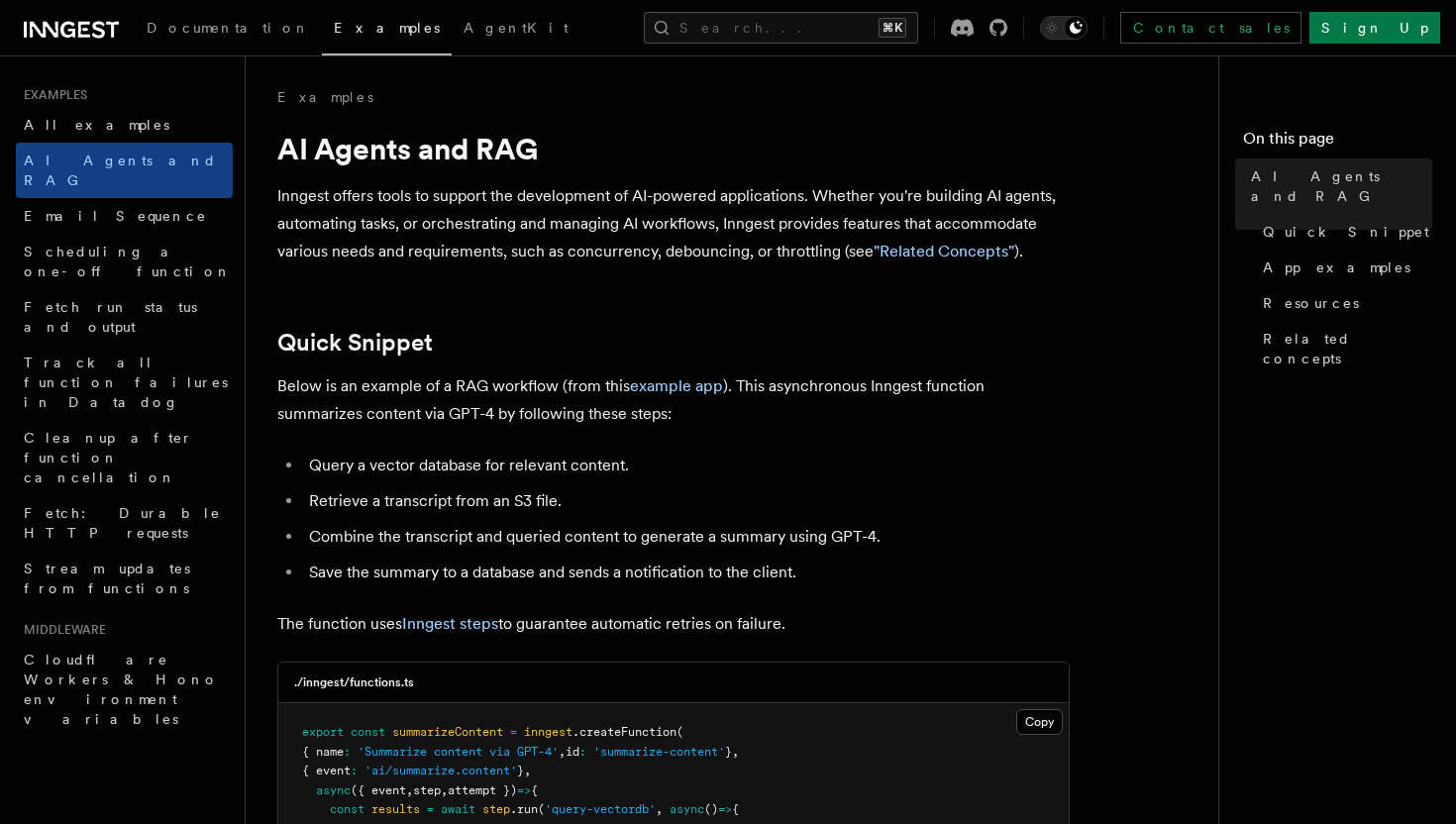 scroll, scrollTop: 0, scrollLeft: 0, axis: both 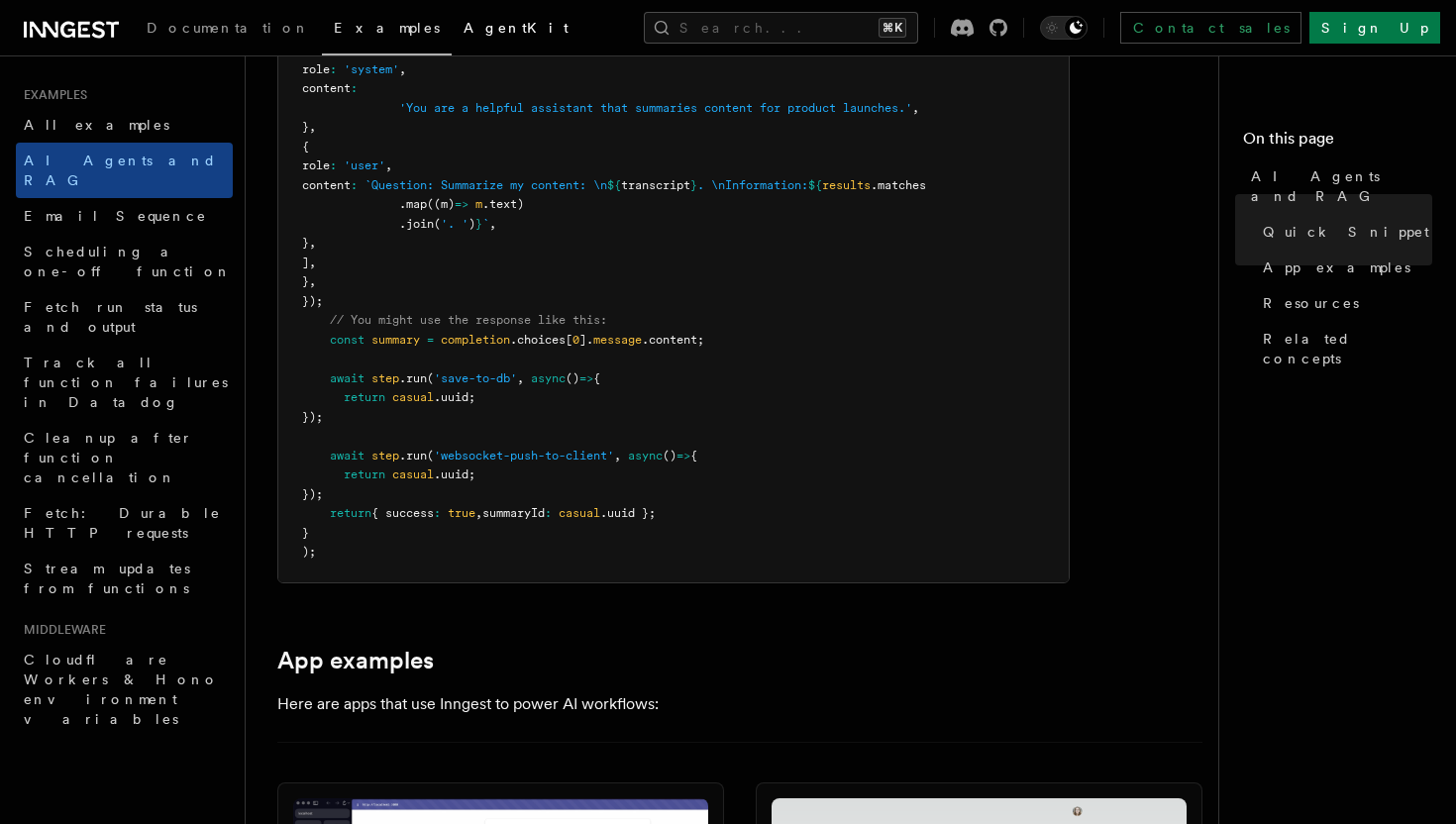 click on "AgentKit" at bounding box center (516, 28) 